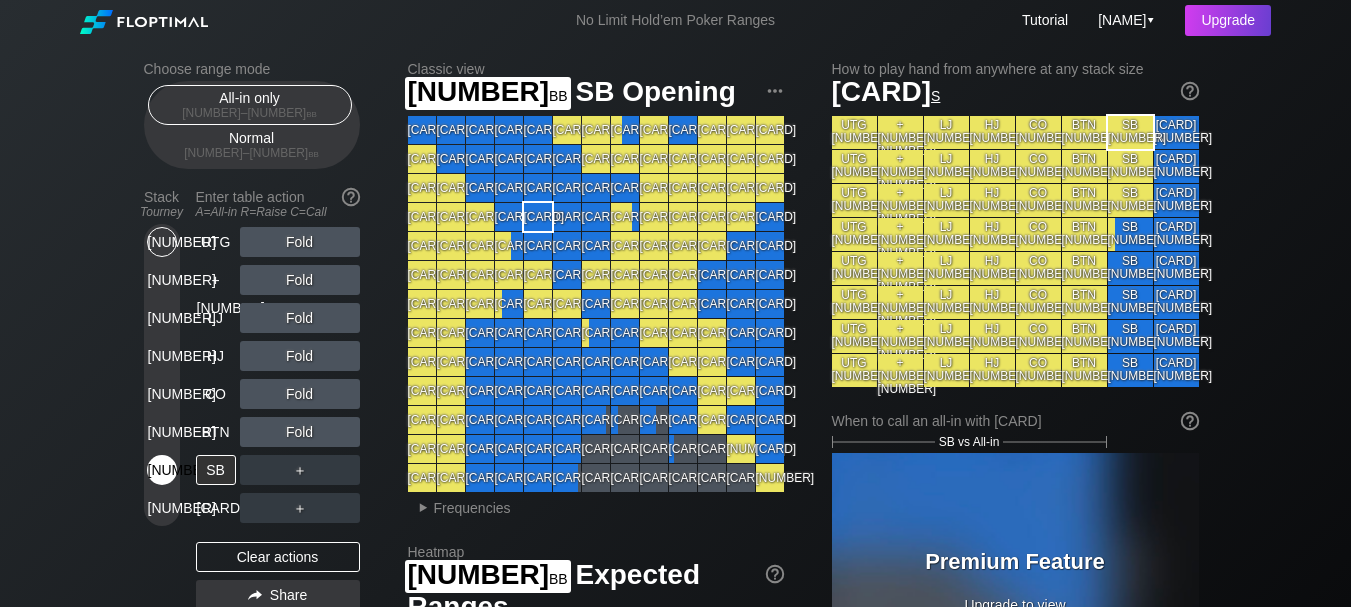 scroll, scrollTop: 0, scrollLeft: 0, axis: both 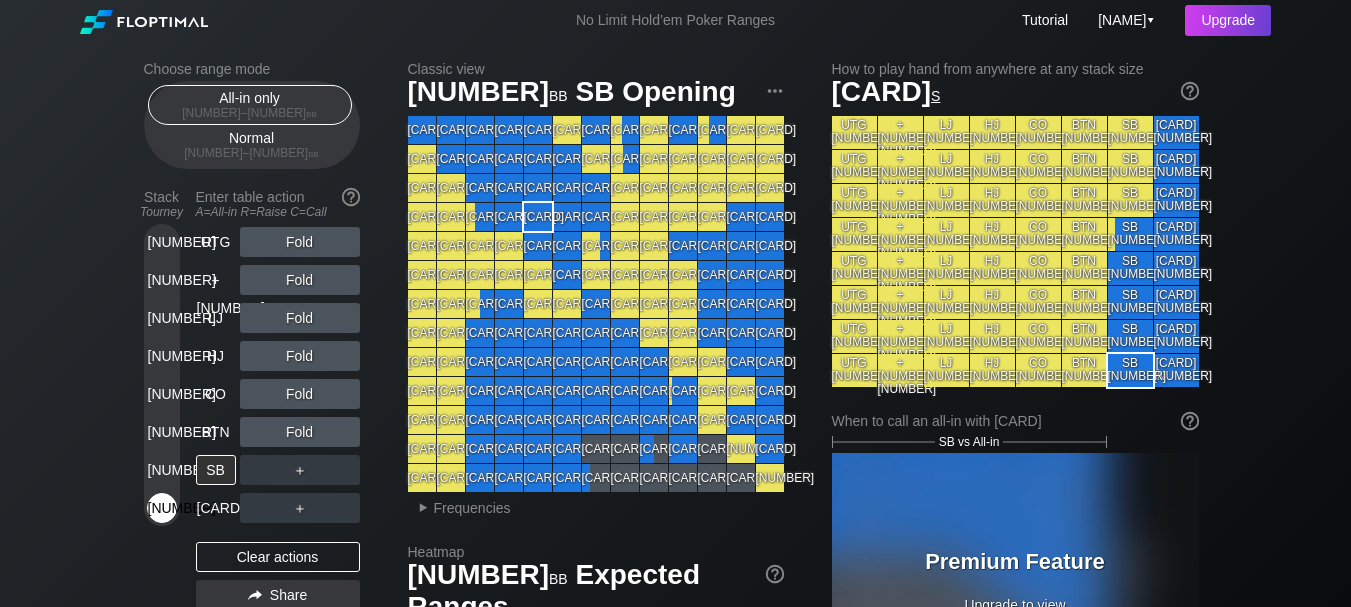 click on "[NUMBER]" at bounding box center (162, 508) 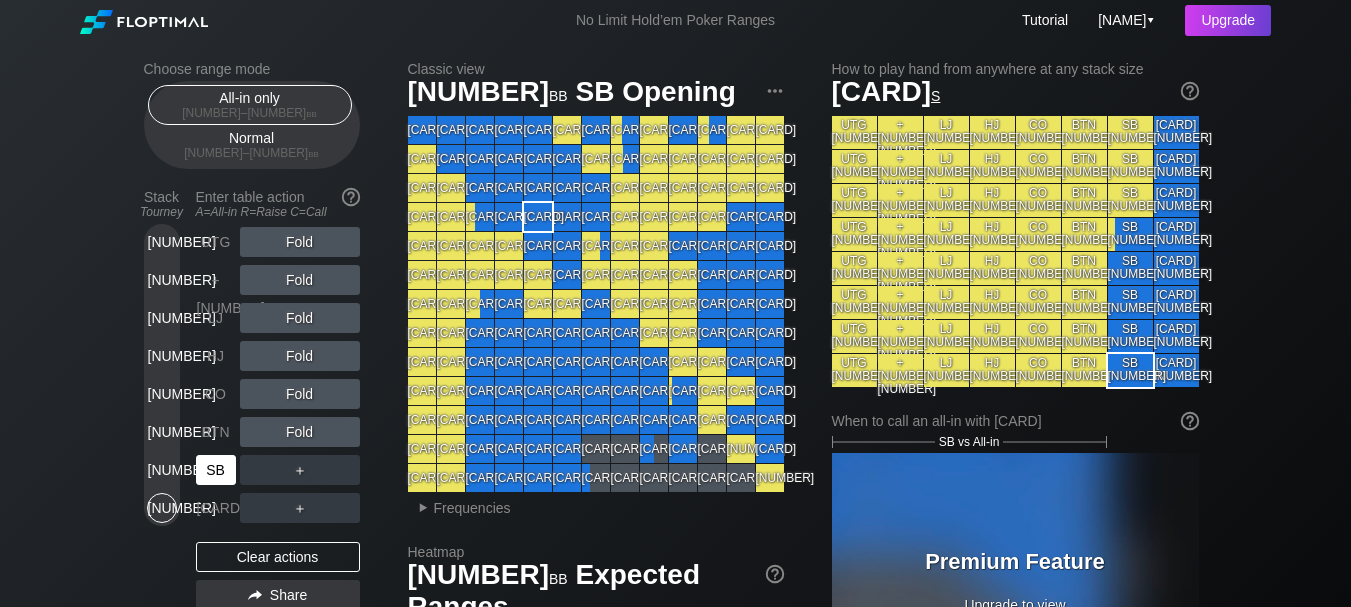 click on "SB" at bounding box center (216, 470) 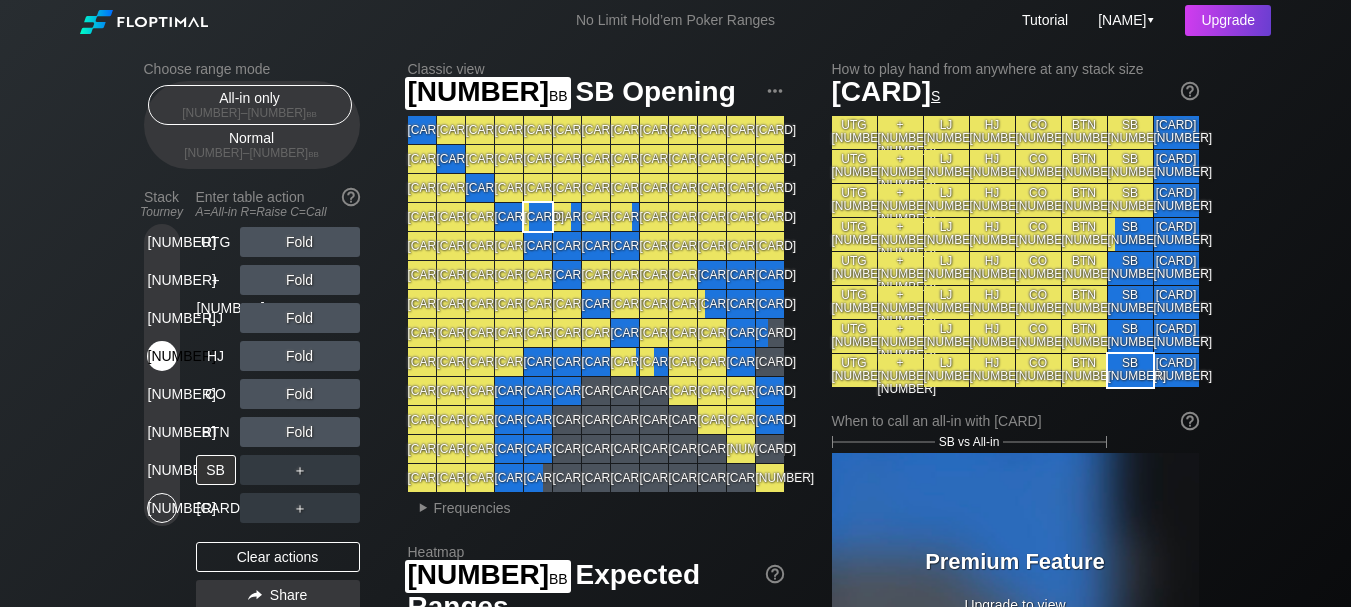click on "[NUMBER]" at bounding box center [162, 356] 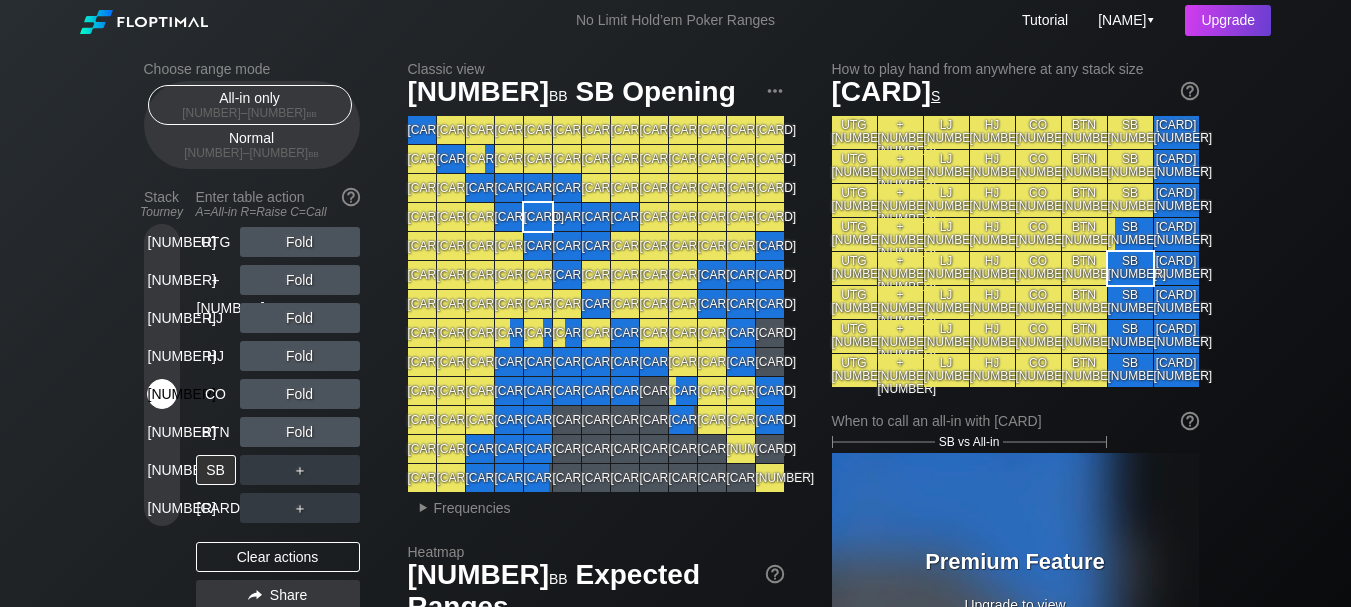 click on "[NUMBER]" at bounding box center (162, 394) 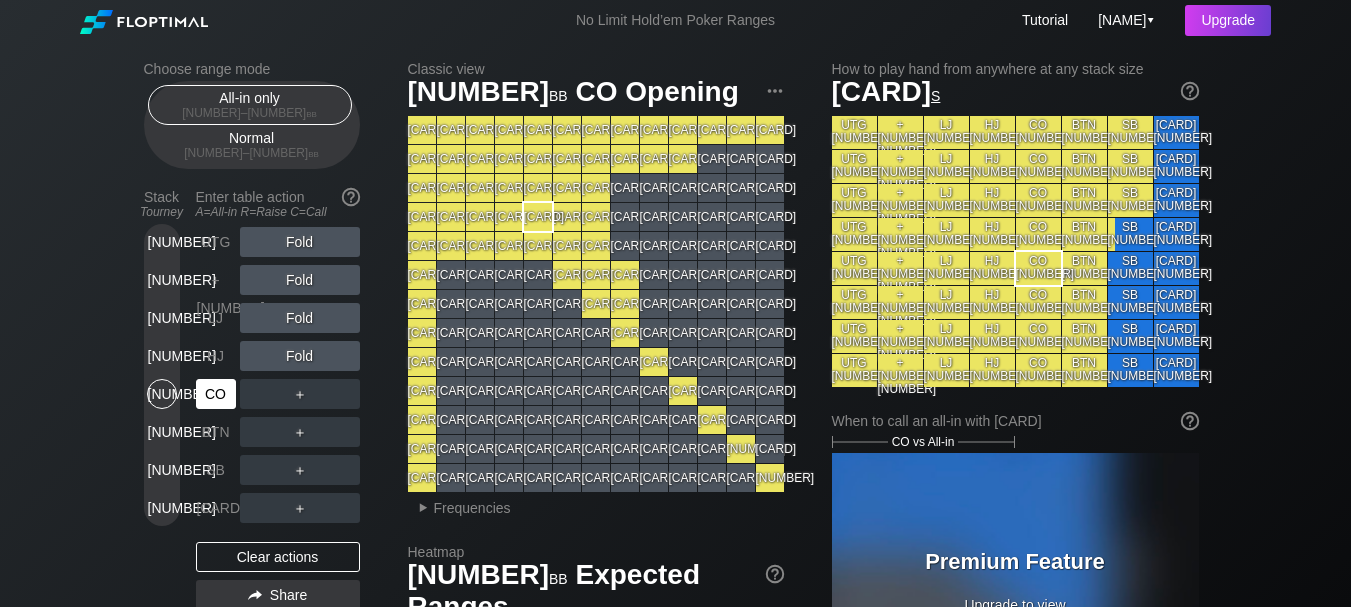 click on "CO" at bounding box center [216, 394] 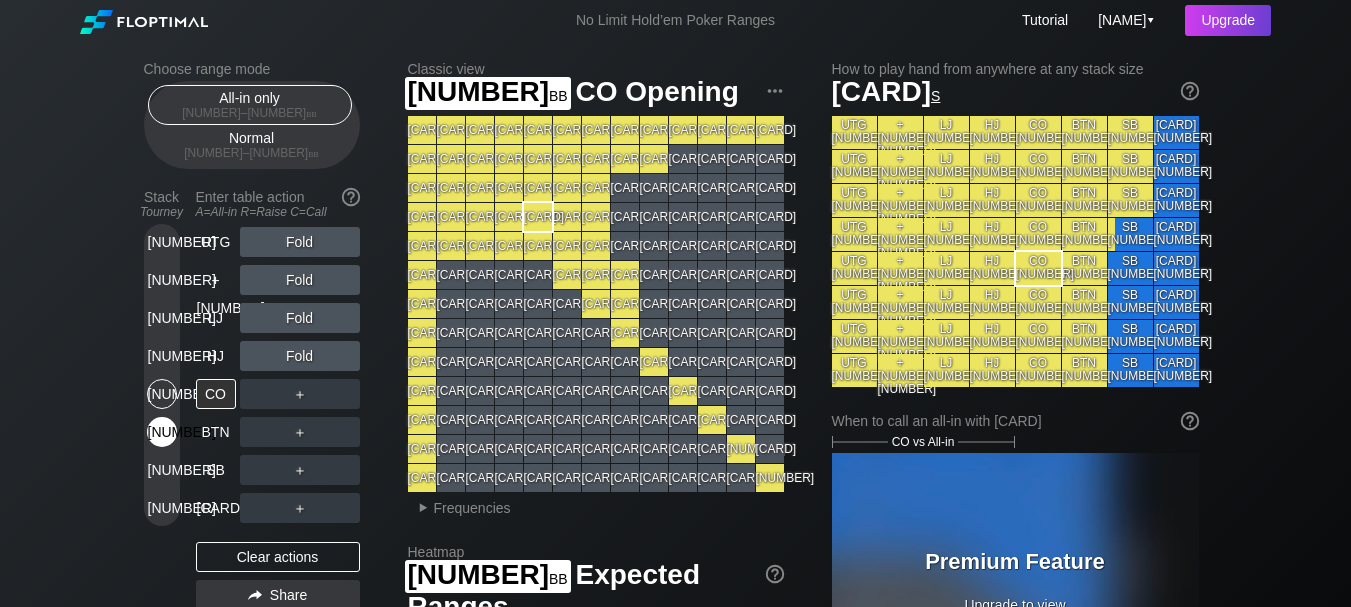 click on "[NUMBER]" at bounding box center [162, 432] 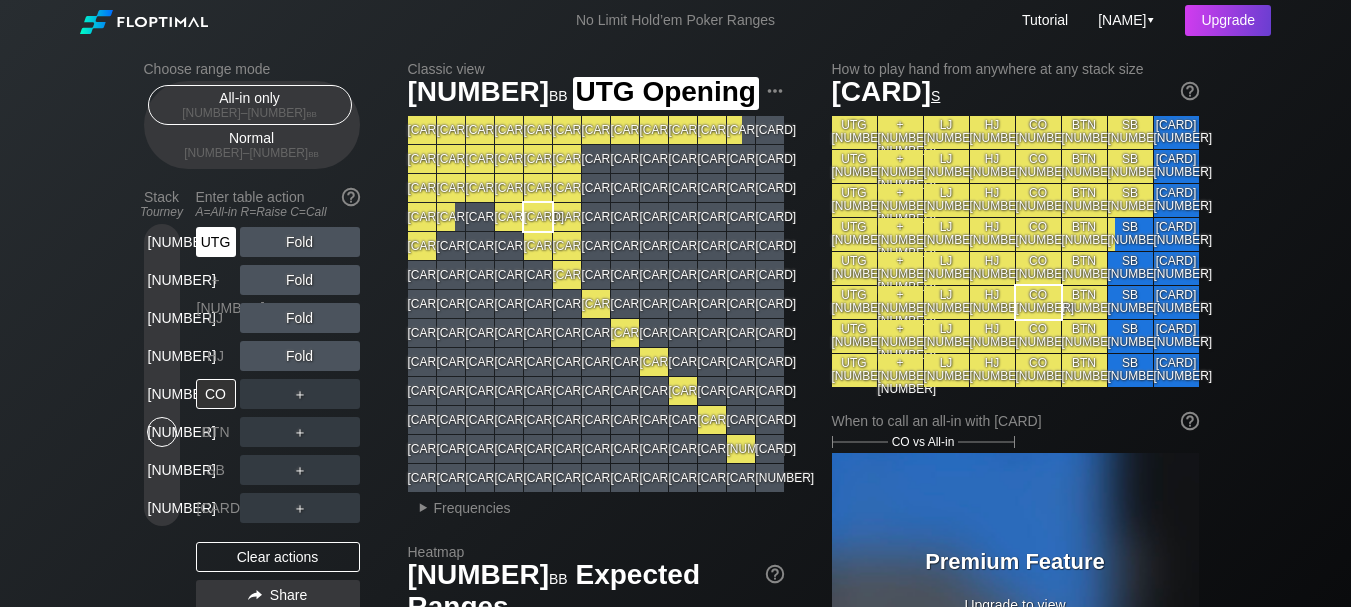 click on "UTG" at bounding box center [216, 242] 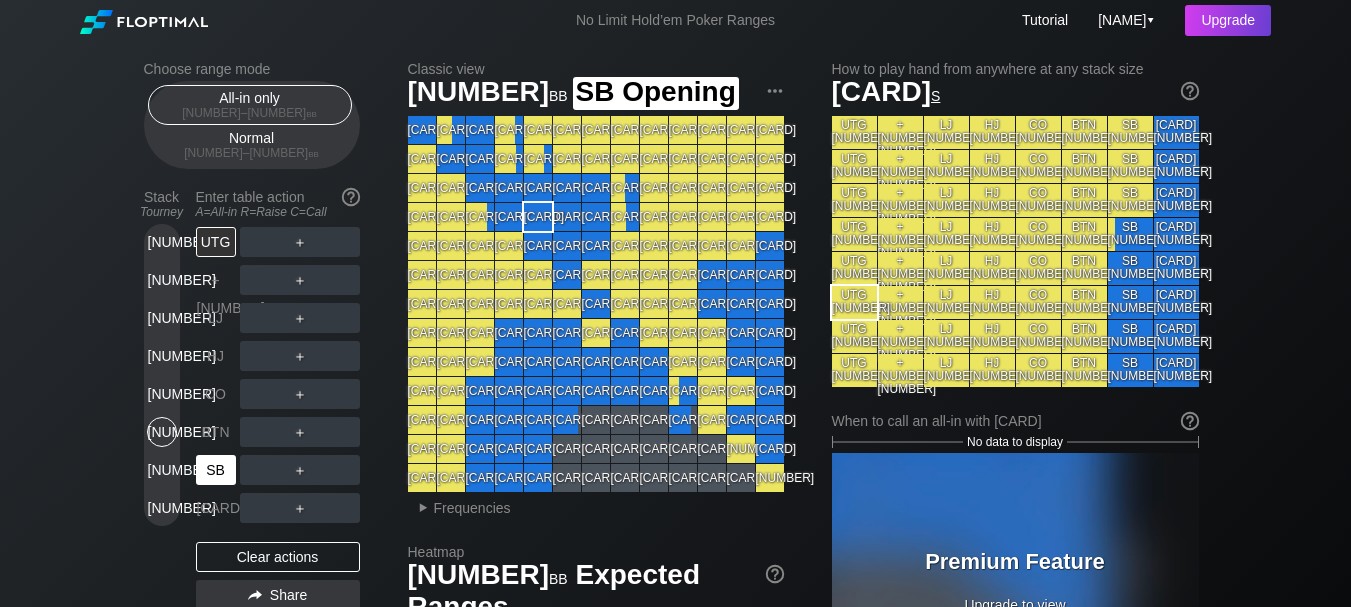 click on "SB" at bounding box center (216, 470) 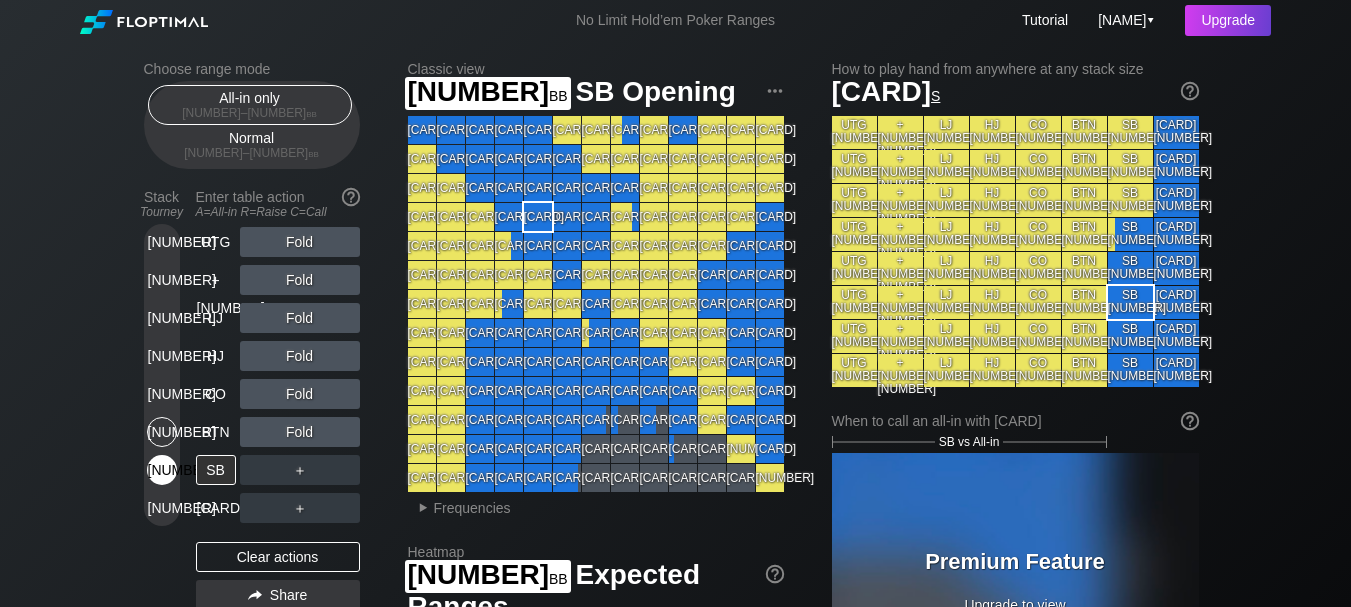 click on "[NUMBER]" at bounding box center (162, 470) 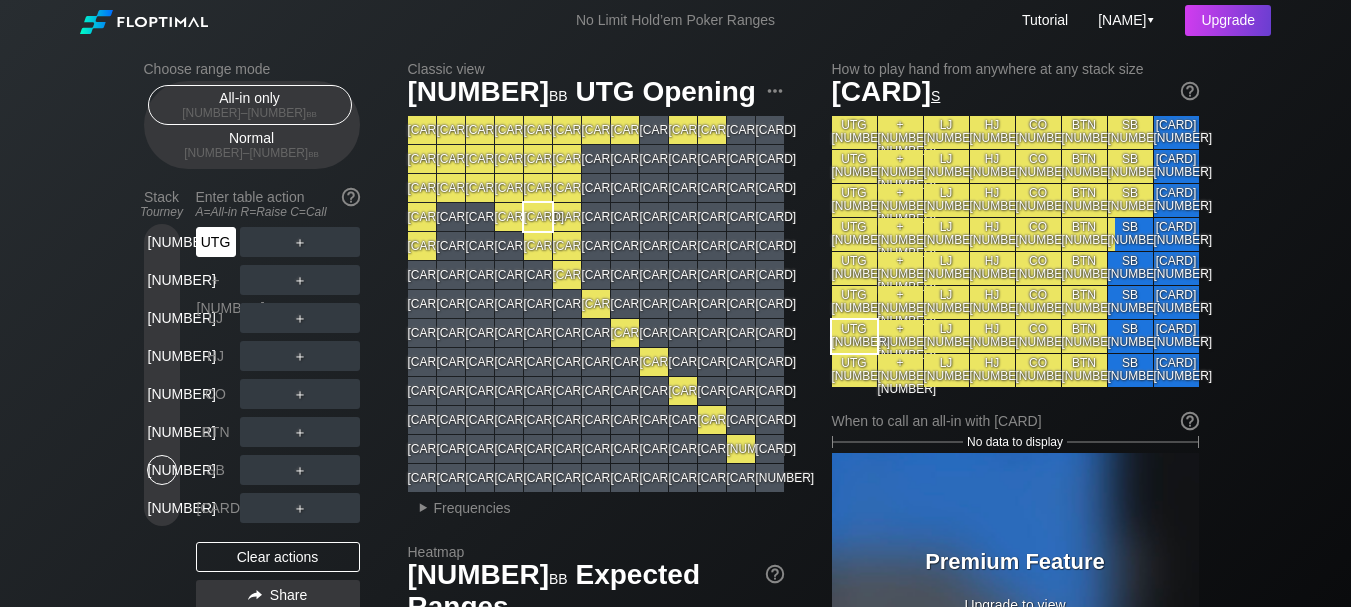 click on "UTG" at bounding box center [216, 242] 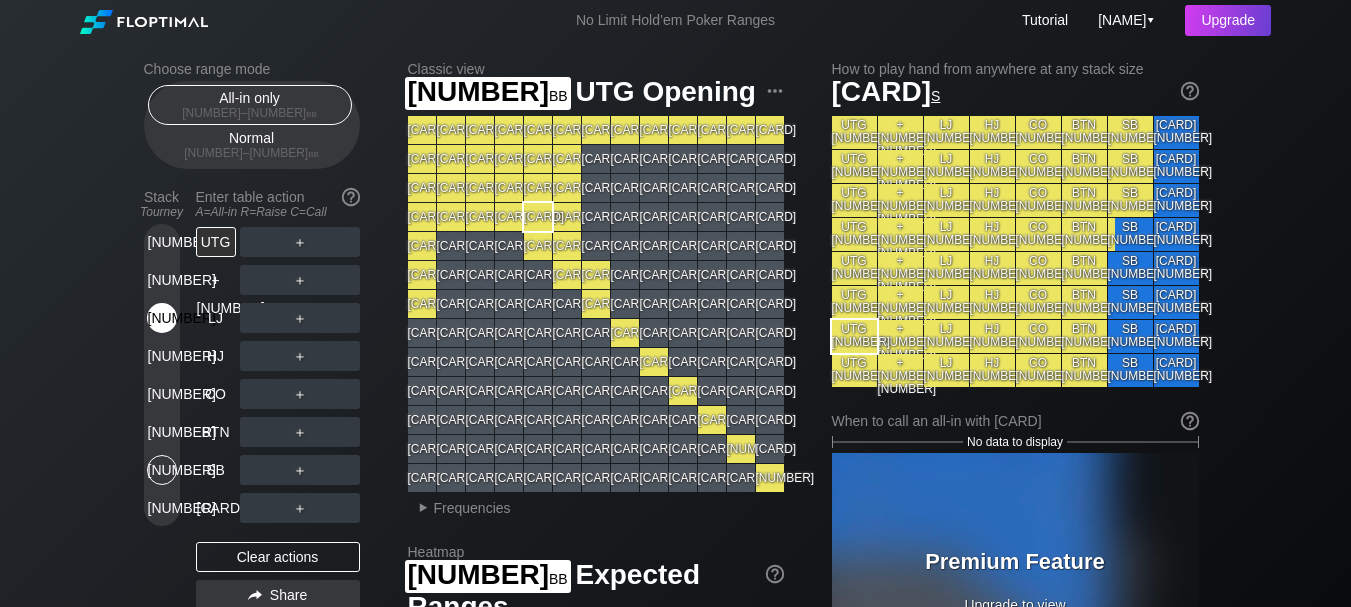 click on "[NUMBER]" at bounding box center (162, 318) 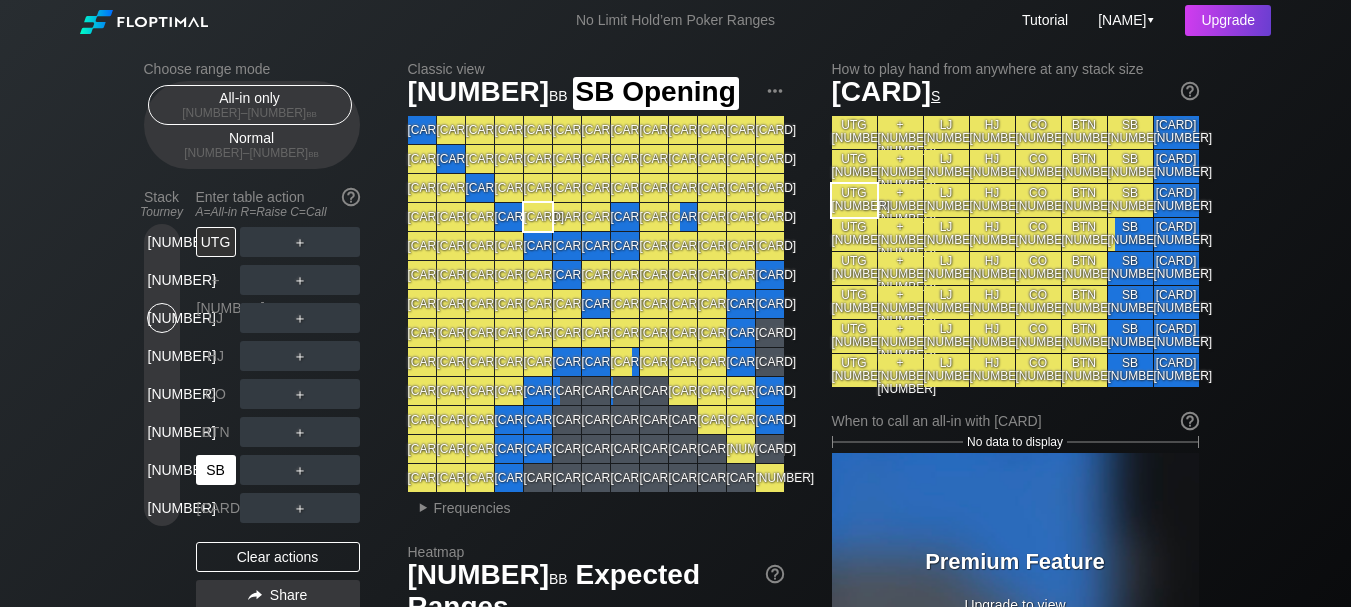 click on "SB" at bounding box center [216, 470] 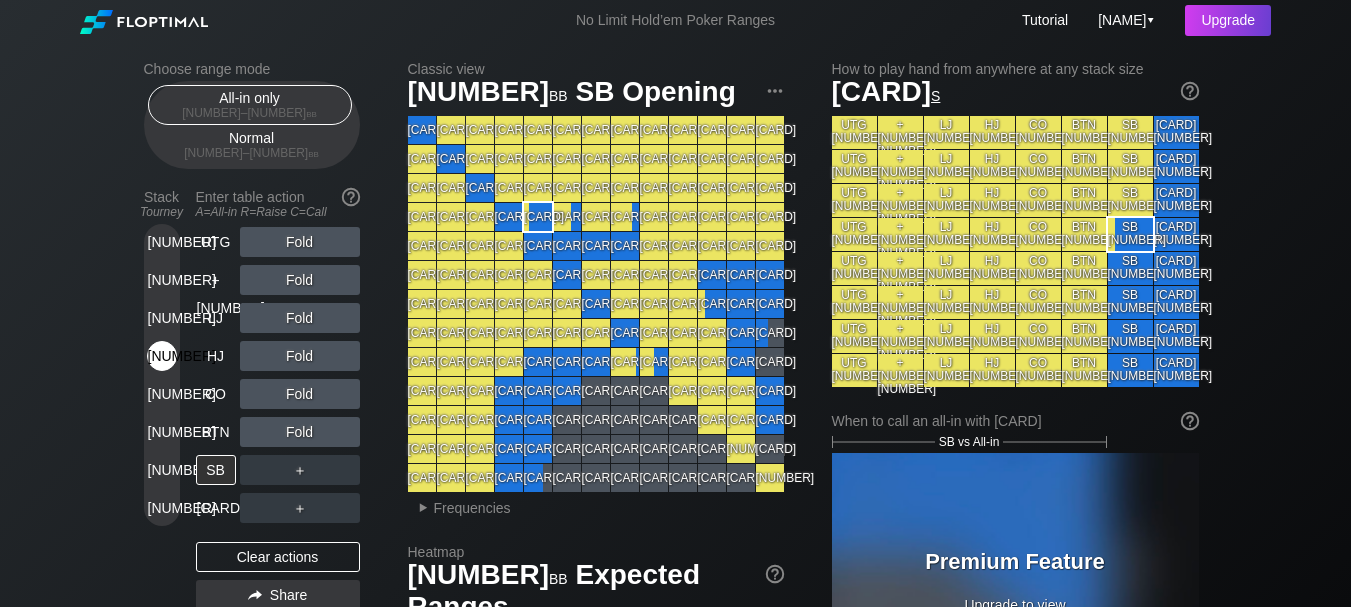 click on "[NUMBER]" at bounding box center (162, 356) 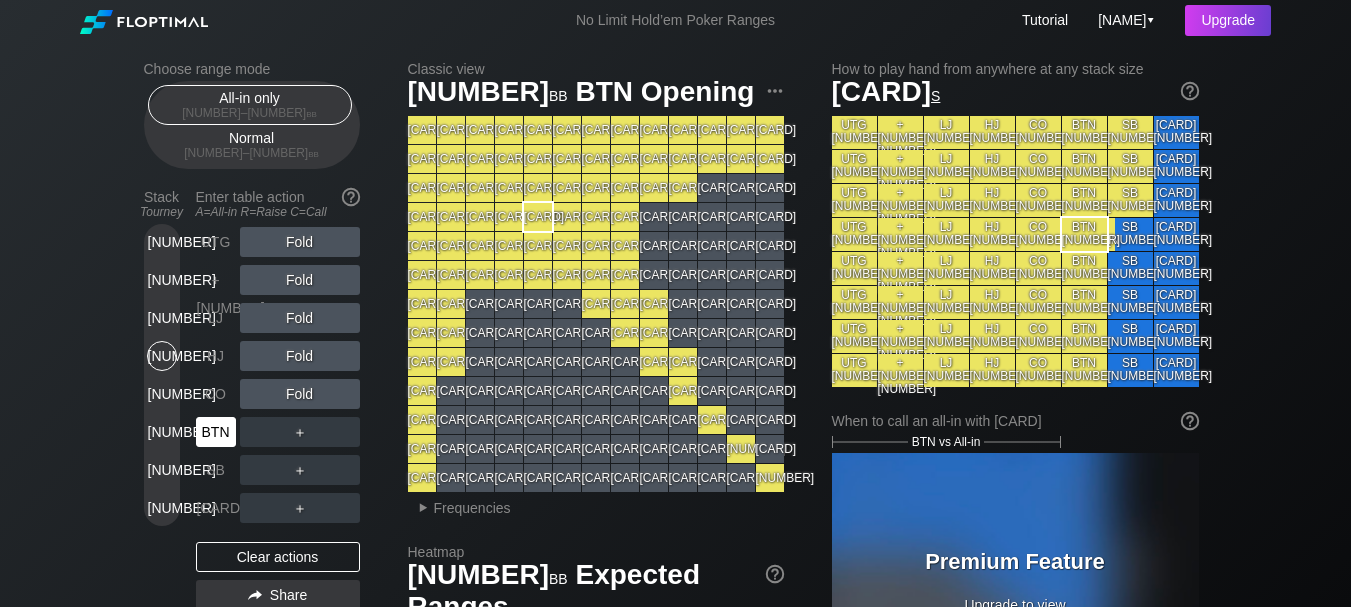 click on "BTN" at bounding box center (216, 432) 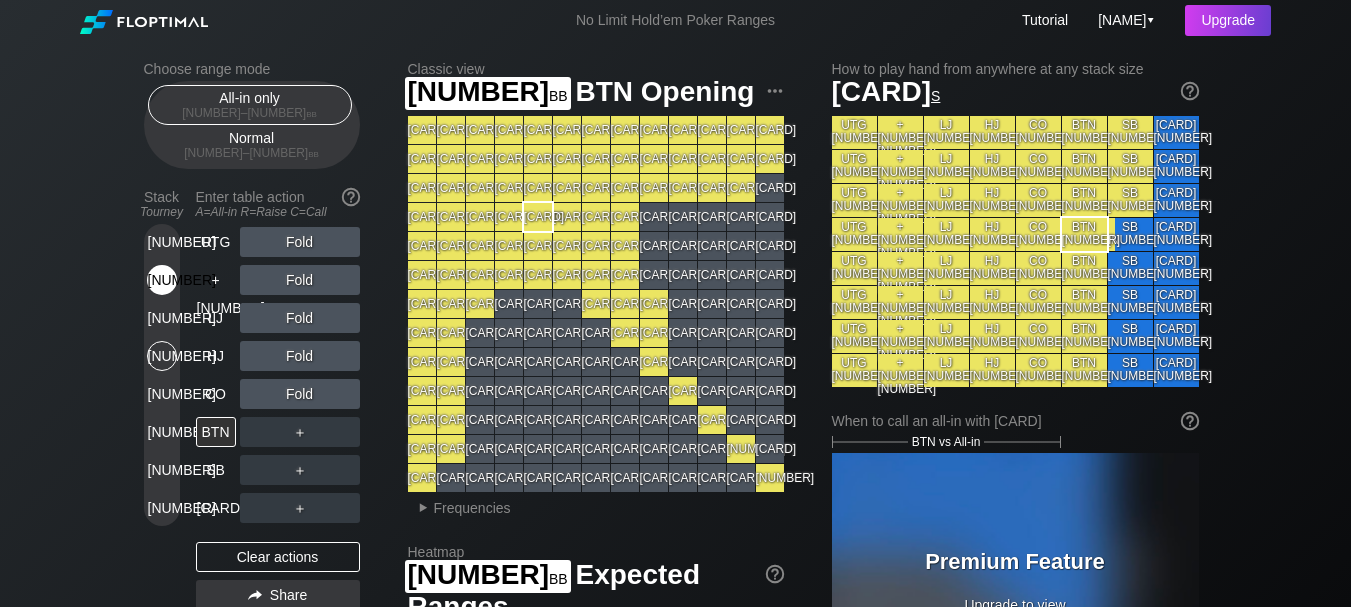 click on "[NUMBER]" at bounding box center [162, 280] 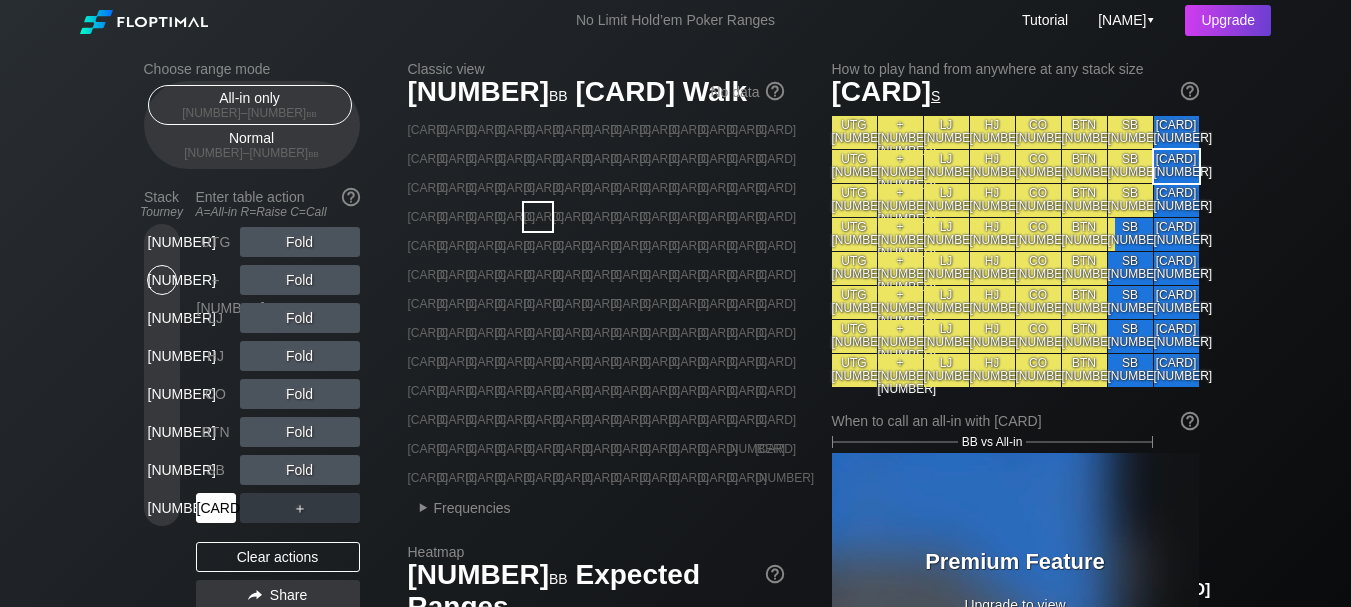 click on "[CARD]" at bounding box center (216, 508) 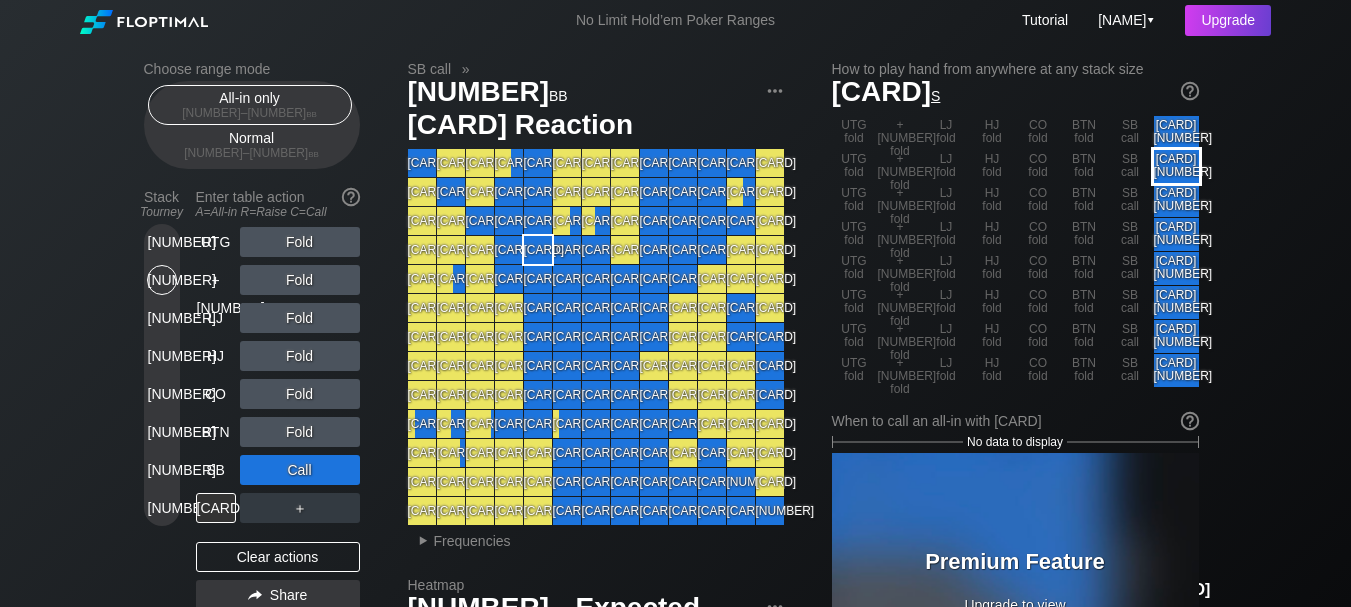 click on "BB [NUMBER]" at bounding box center (1176, 166) 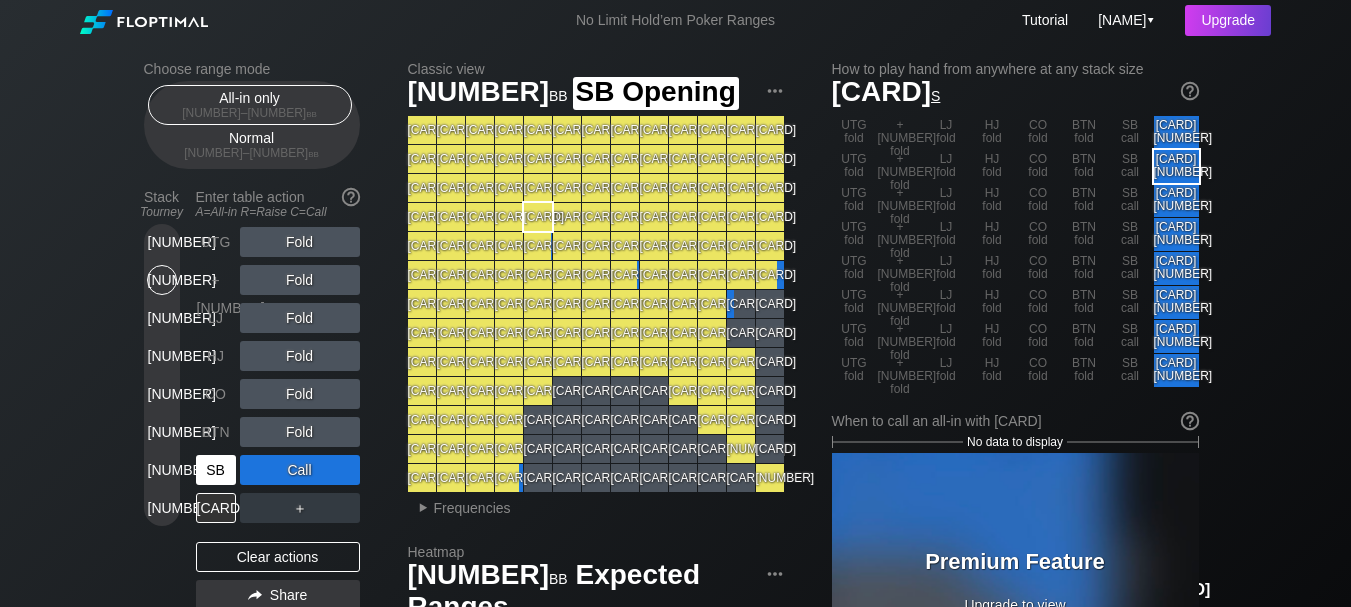 click on "SB" at bounding box center (216, 470) 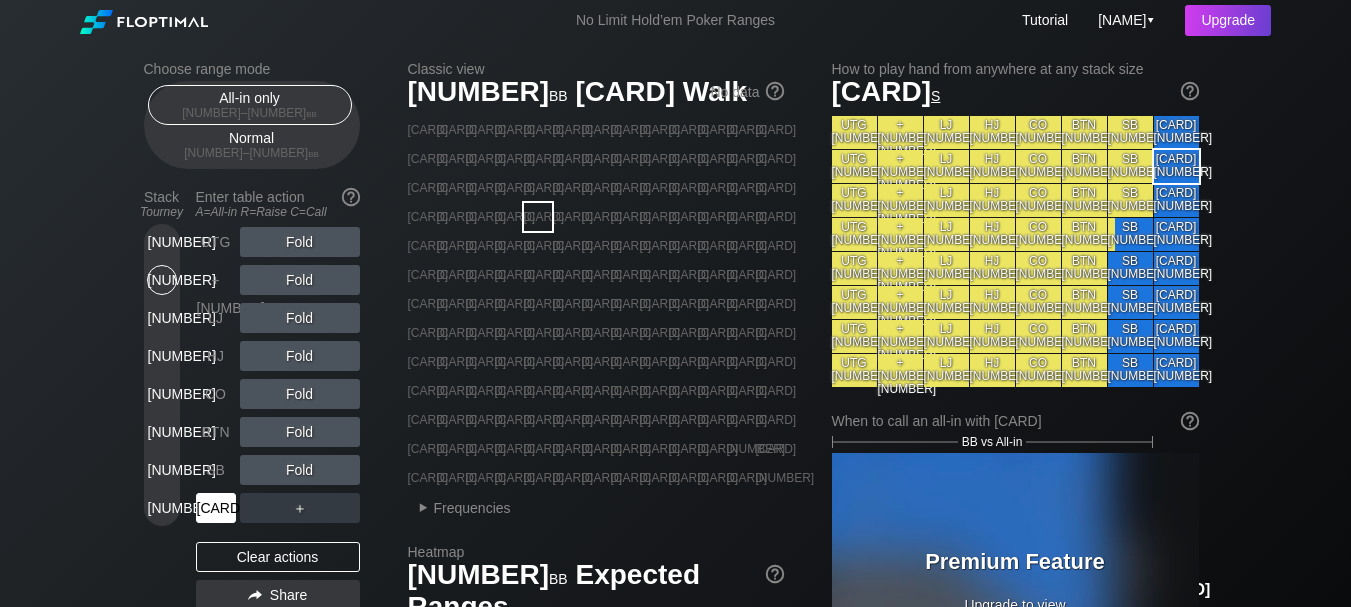 click on "[CARD]" at bounding box center [216, 508] 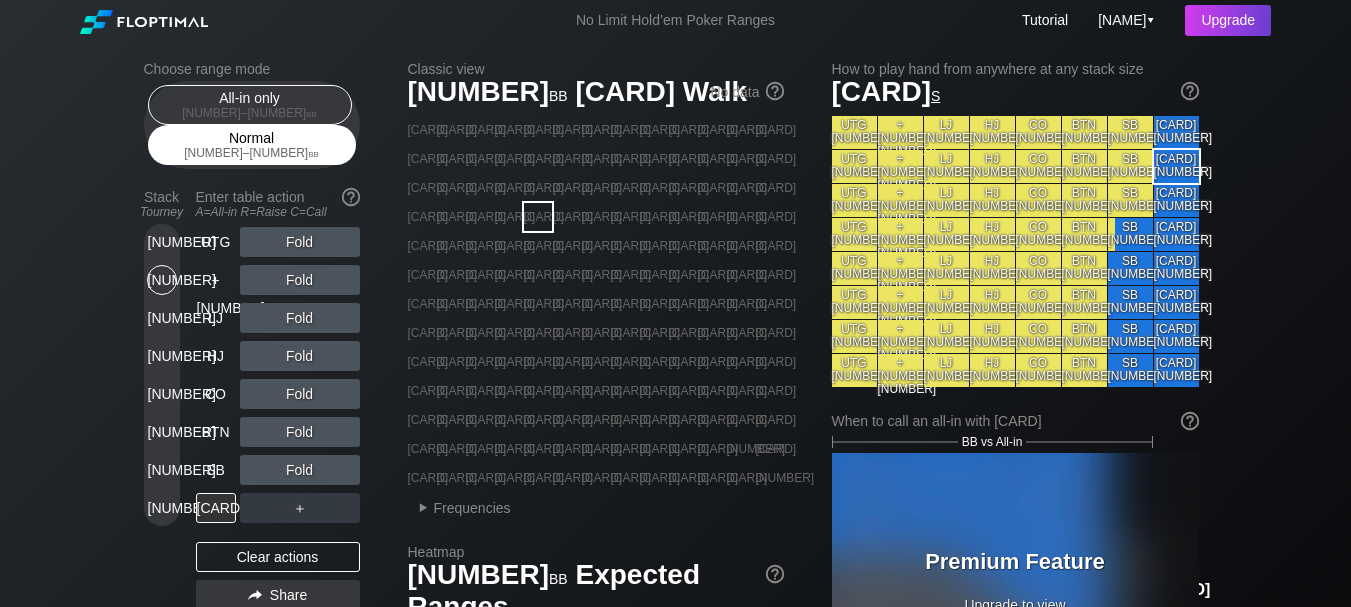 click on "Normal [NUMBER] – [NUMBER] bb" at bounding box center (252, 145) 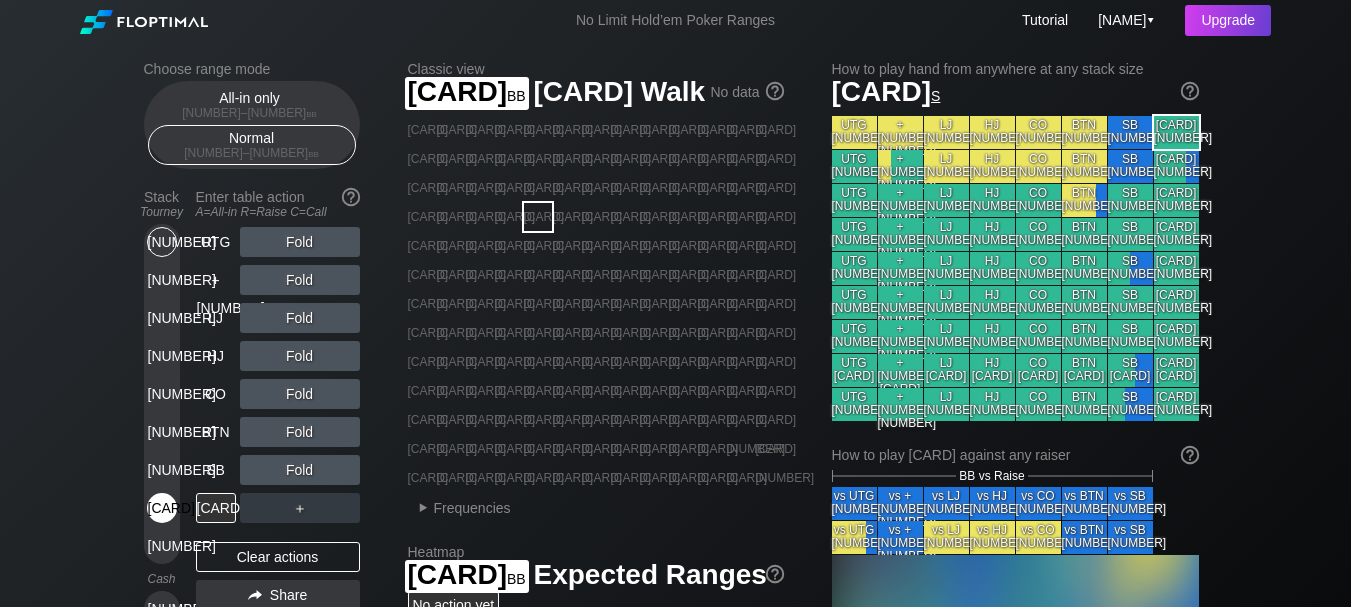 click on "[CARD]" at bounding box center [162, 508] 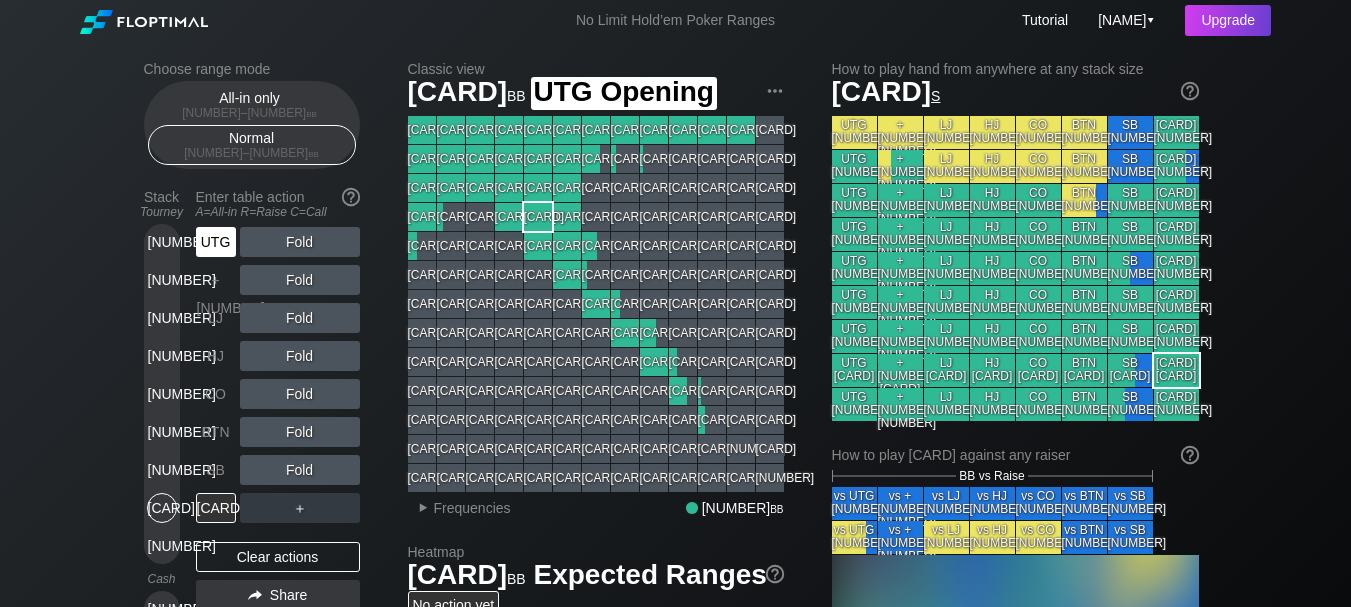 click on "UTG" at bounding box center [216, 242] 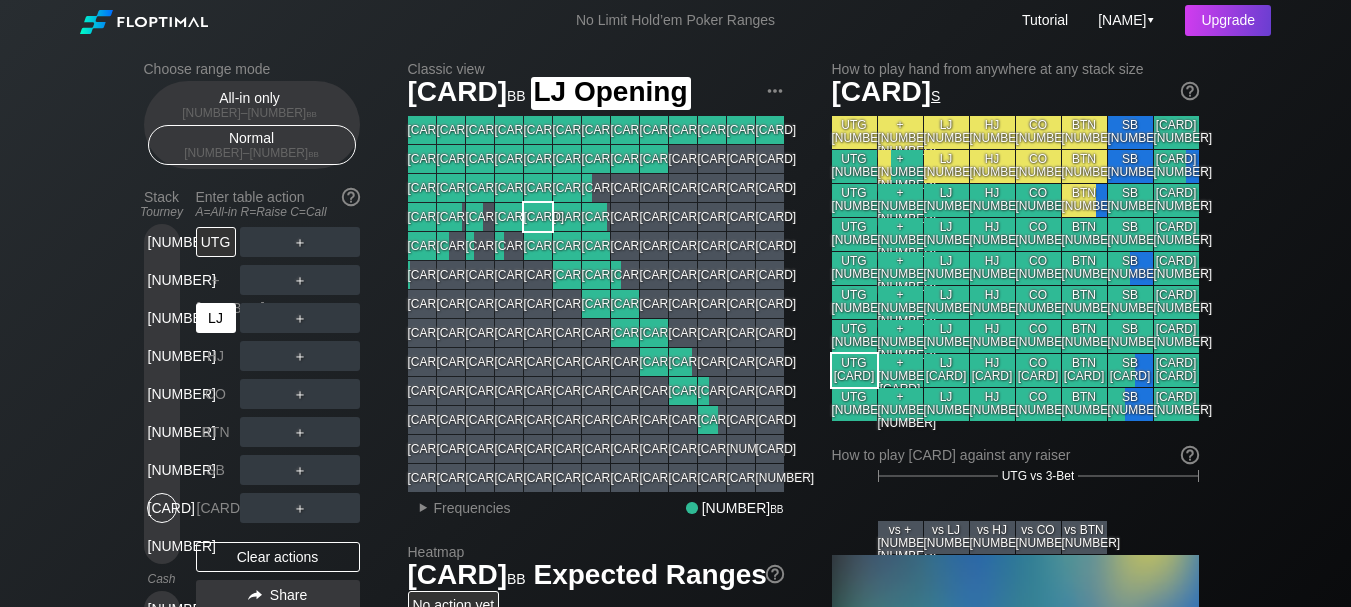 click on "LJ" at bounding box center [216, 318] 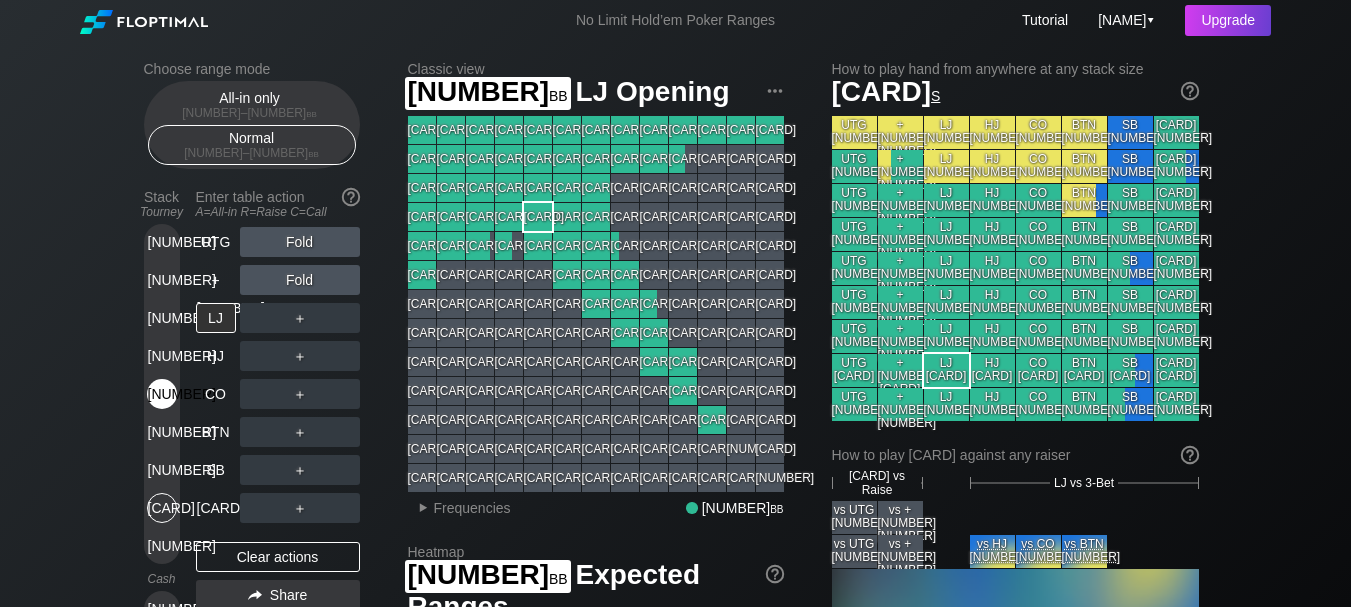 click on "[NUMBER]" at bounding box center (162, 398) 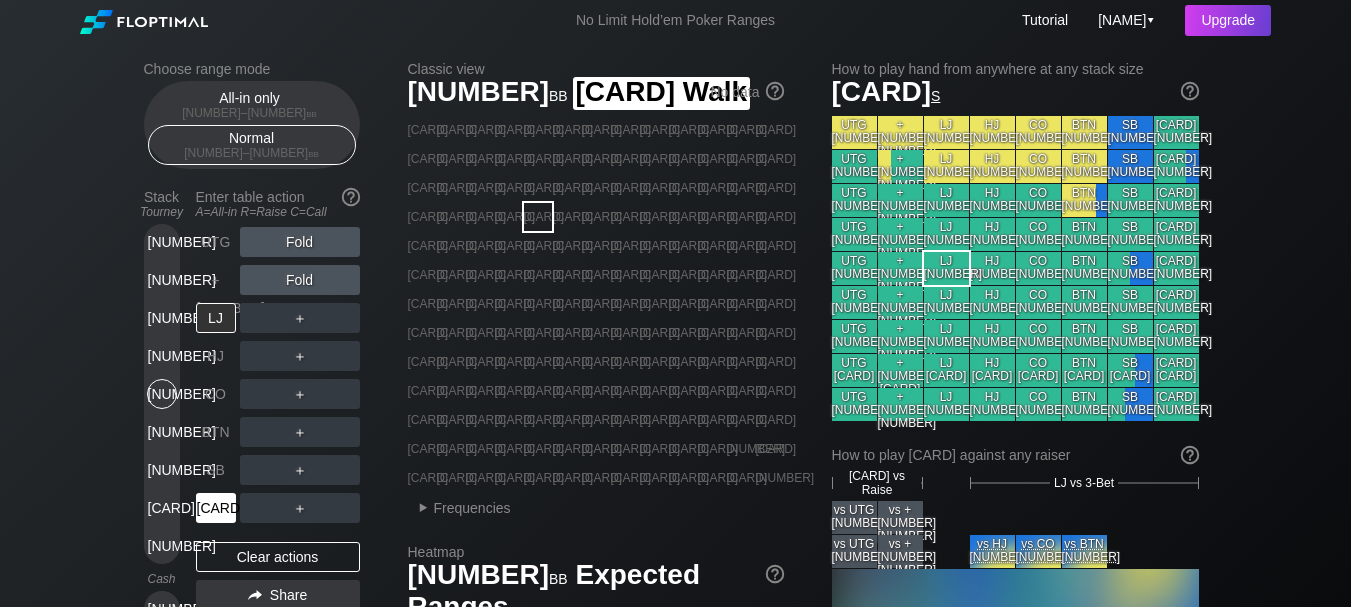 click on "[CARD]" at bounding box center [216, 508] 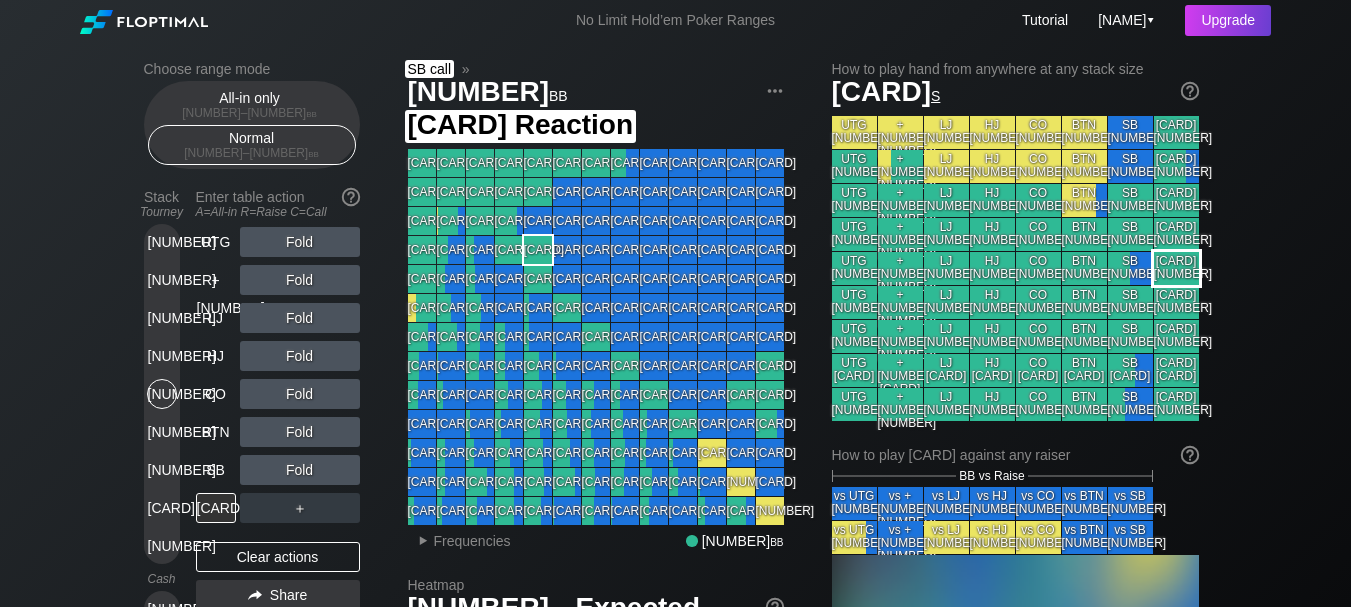 click on "BB [NUMBER]" at bounding box center [1176, 268] 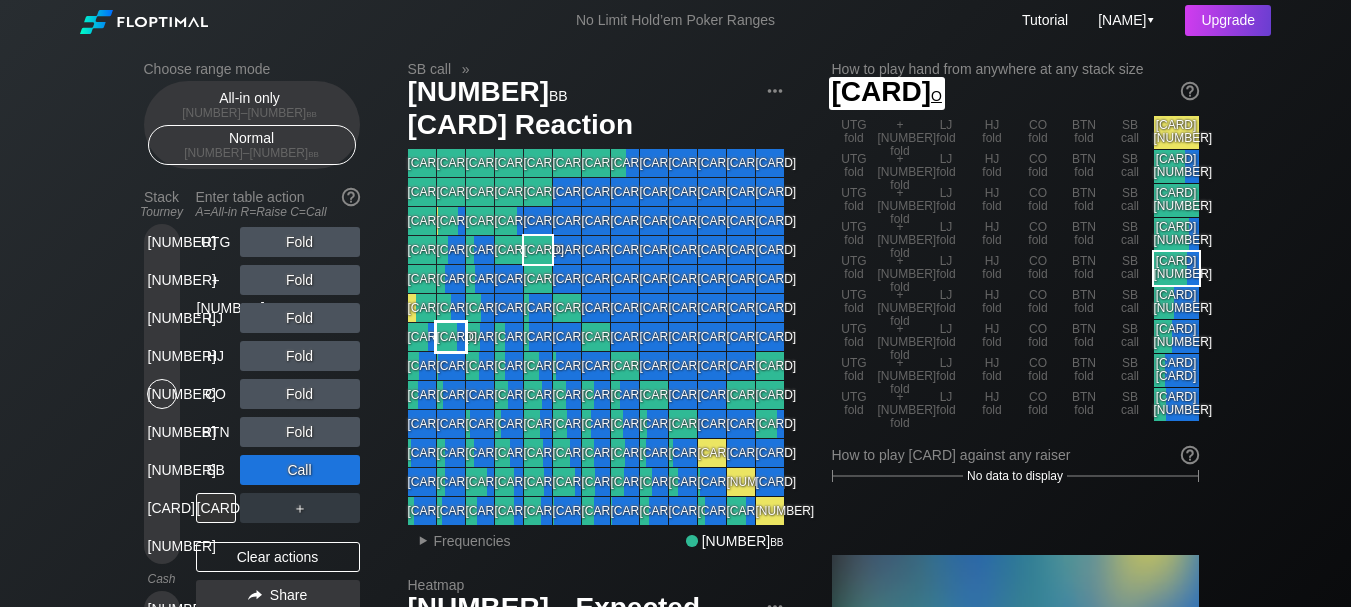 click on "[CARD]" at bounding box center (451, 337) 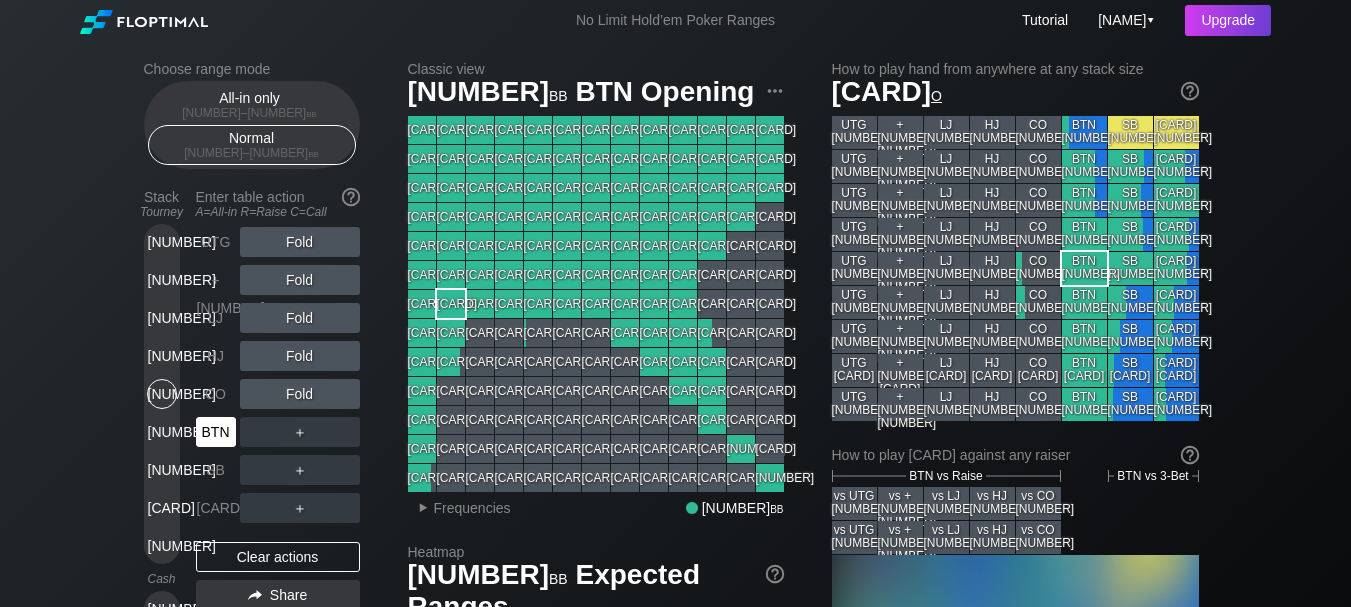 click on "BTN" at bounding box center [216, 432] 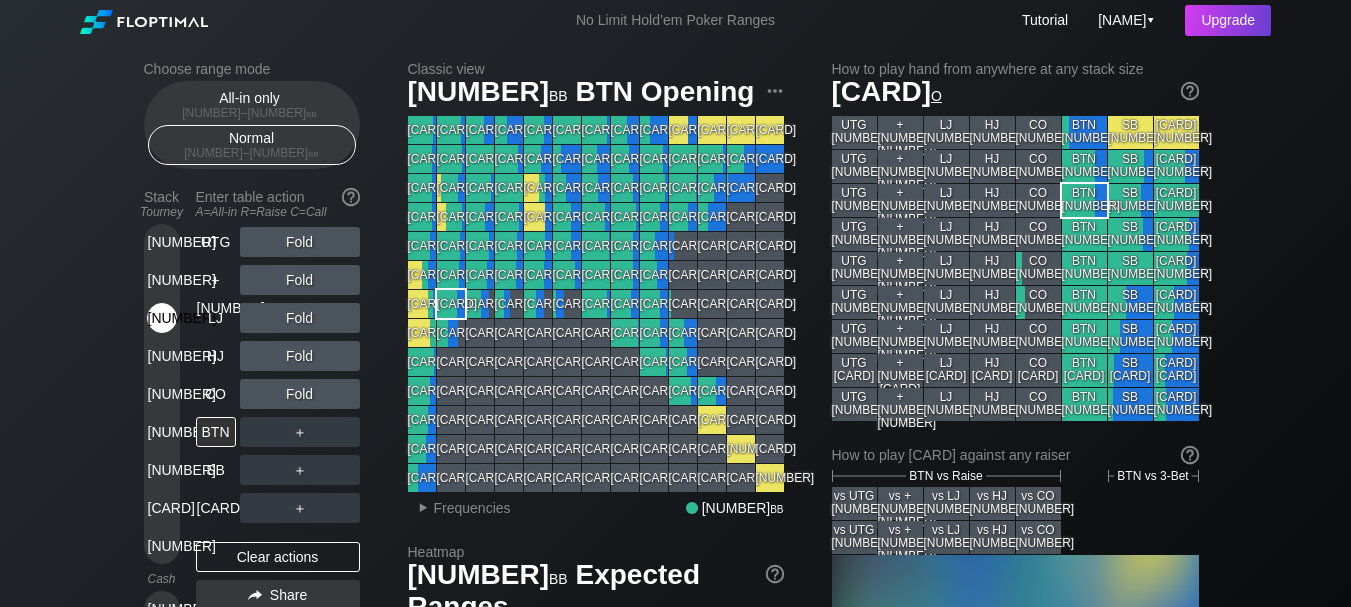 click on "[NUMBER]" at bounding box center (162, 318) 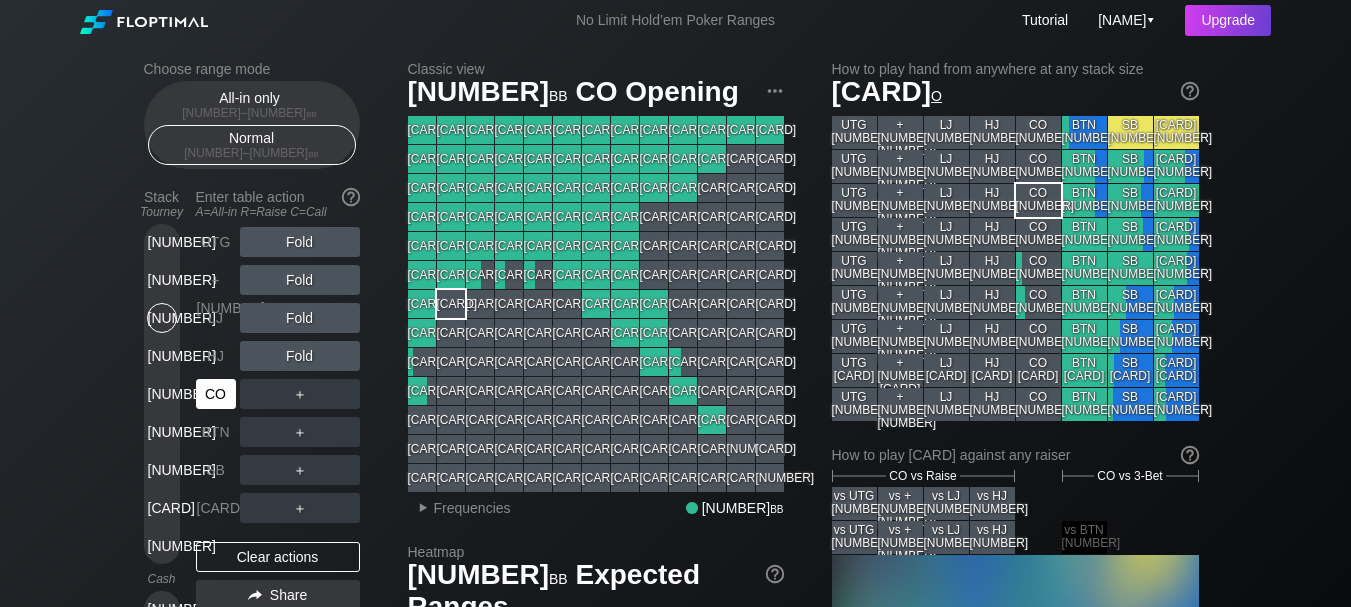 click on "CO" at bounding box center (216, 394) 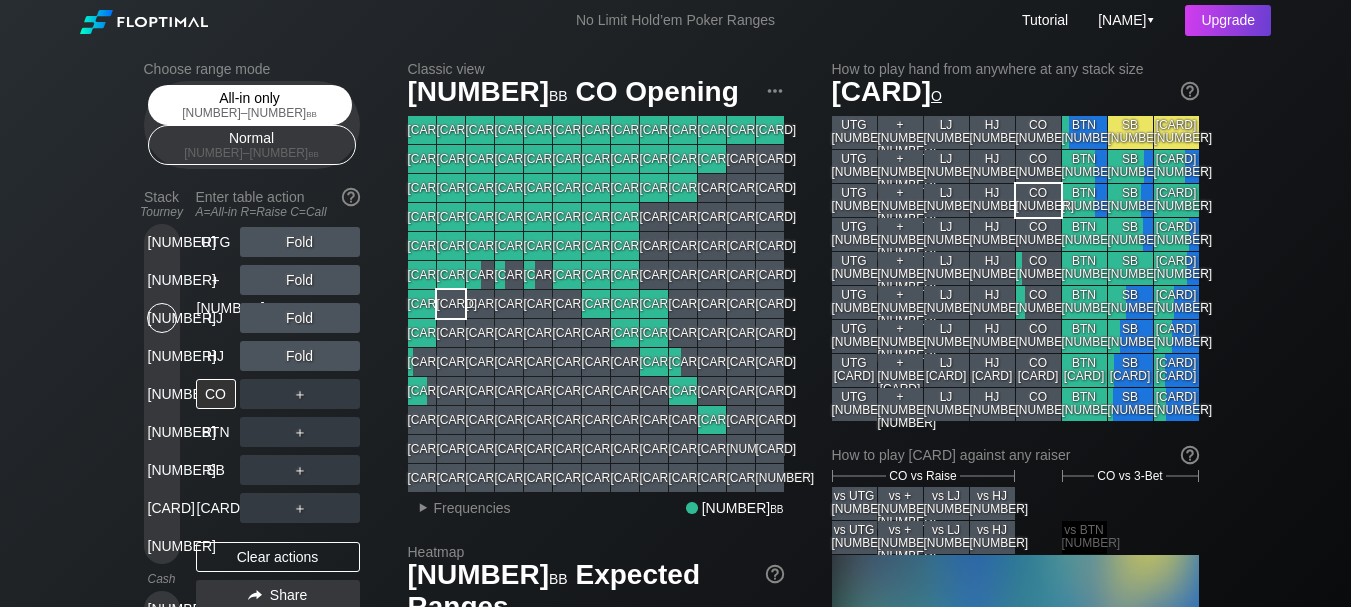 click on "[NUMBER] – [NUMBER] bb" at bounding box center [250, 113] 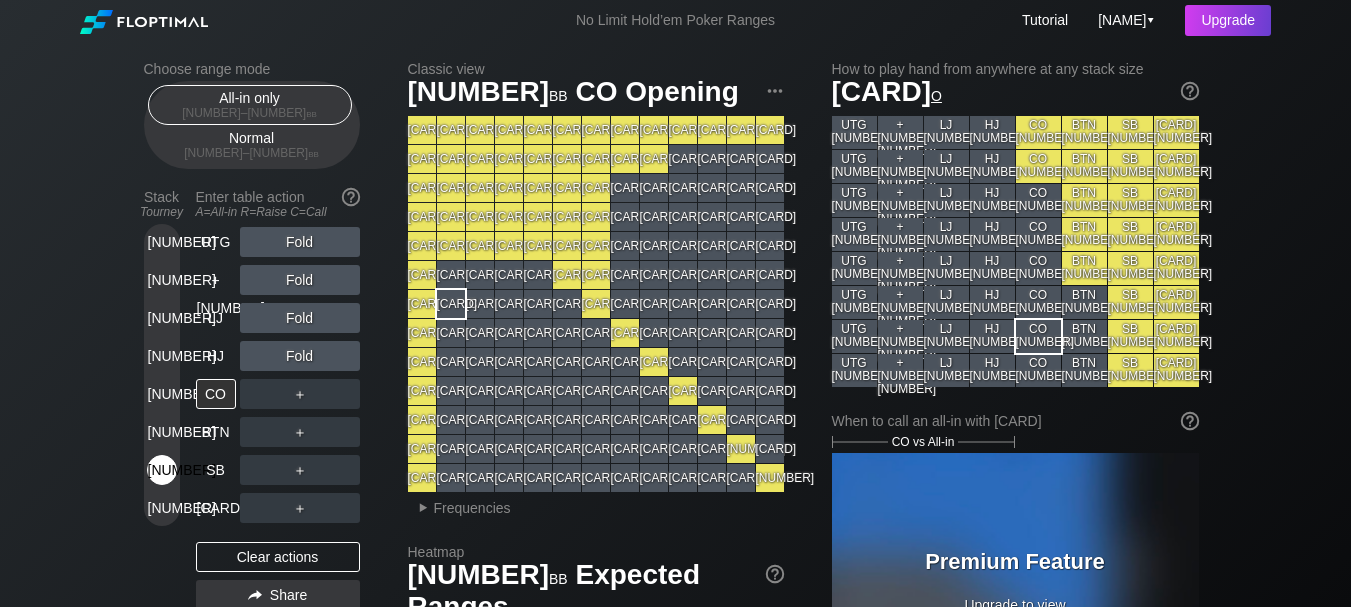 click on "[NUMBER]" at bounding box center (162, 470) 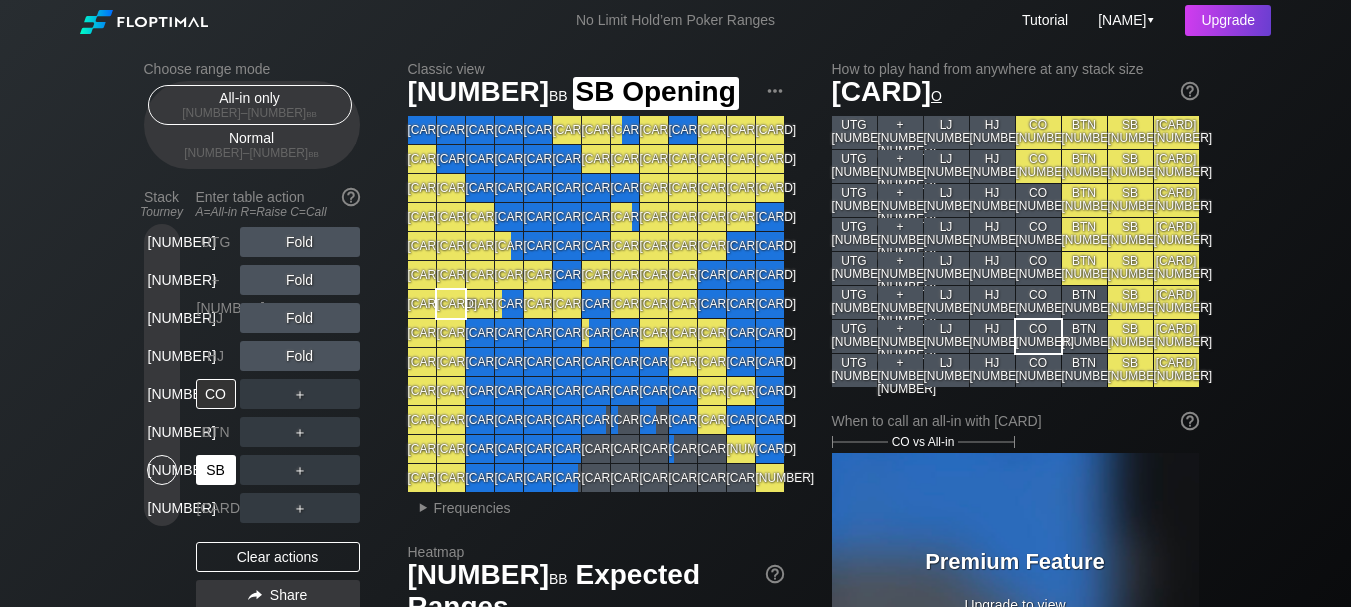 click on "SB" at bounding box center (216, 470) 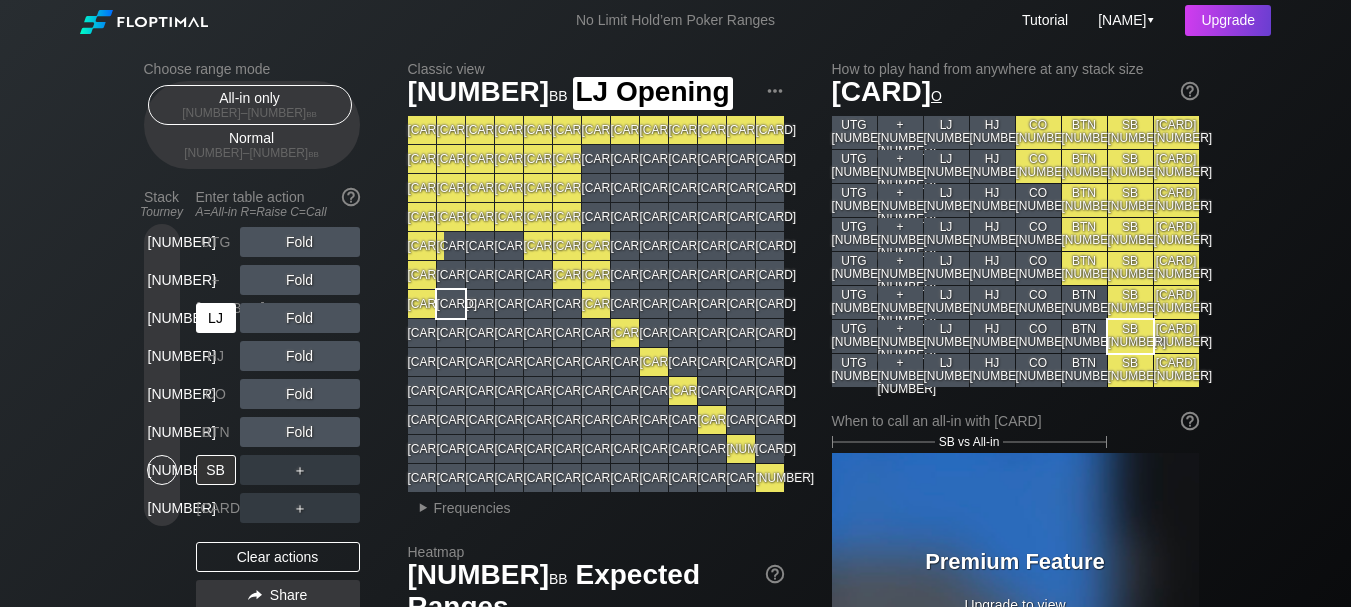 click on "LJ" at bounding box center (216, 318) 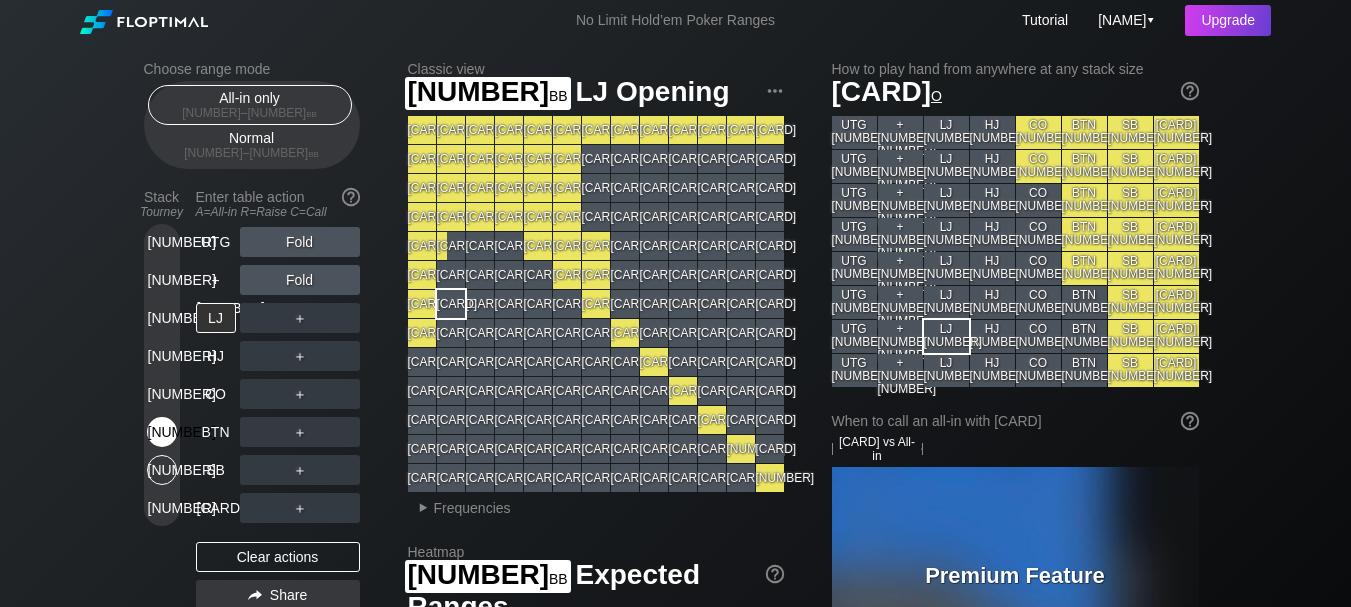 click on "[NUMBER]" at bounding box center [162, 432] 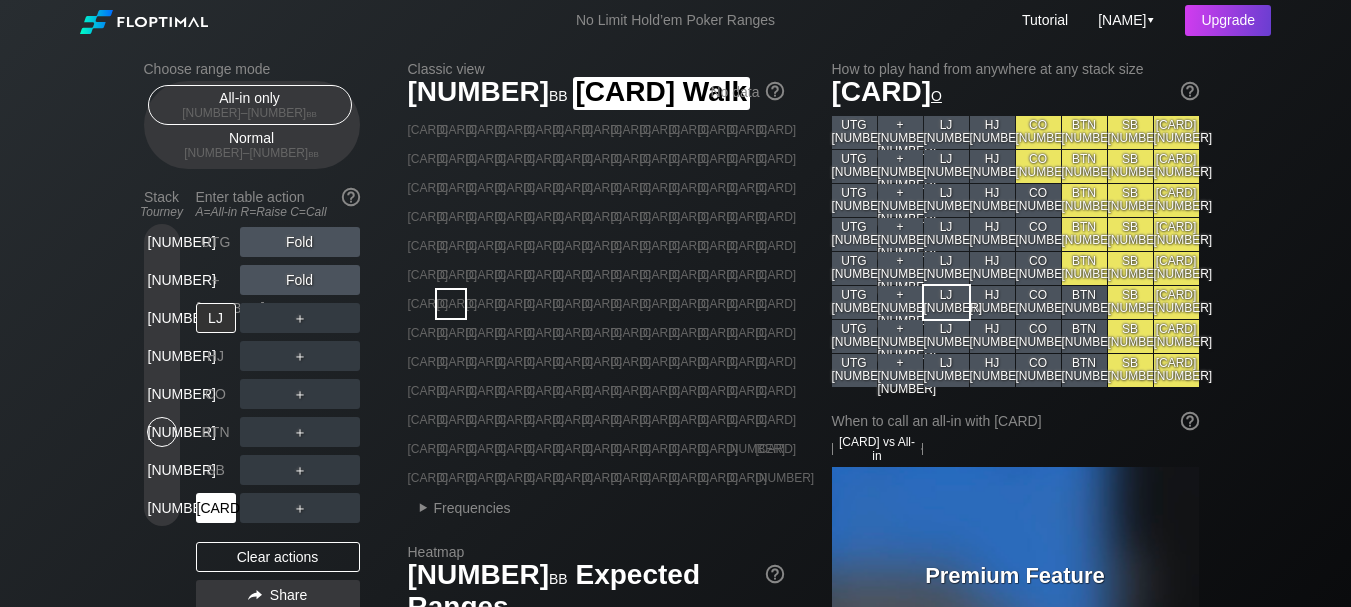 click on "[CARD]" at bounding box center [216, 508] 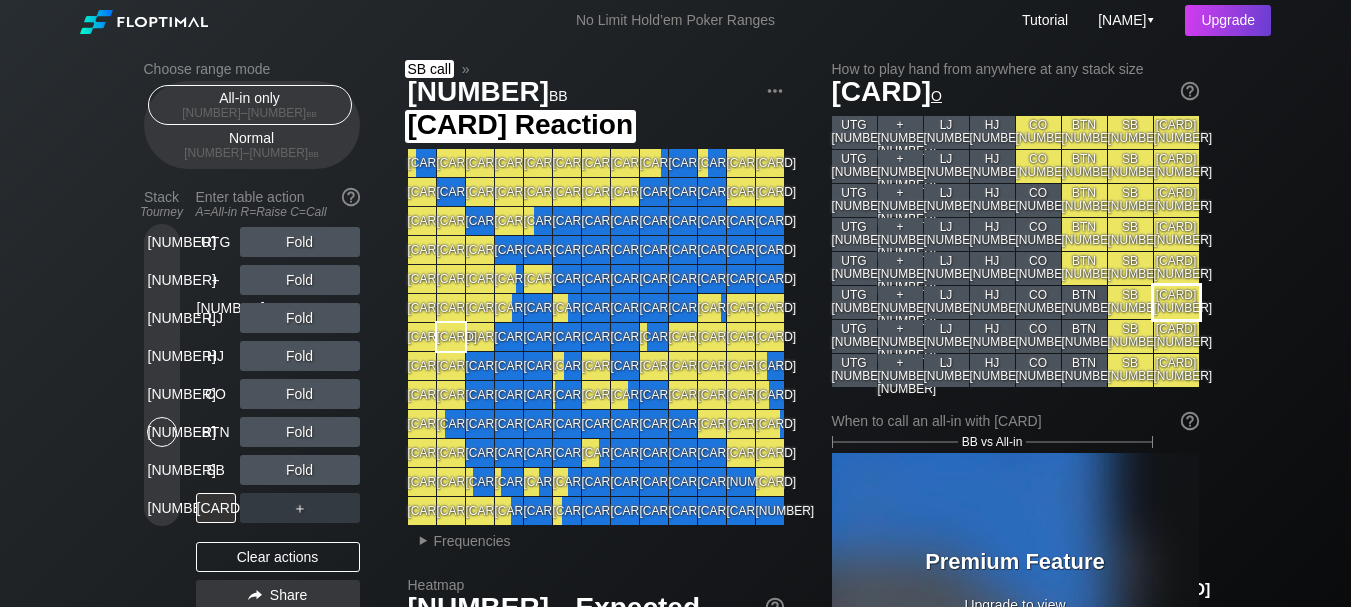 click on "BB [NUMBER]" at bounding box center [1176, 302] 